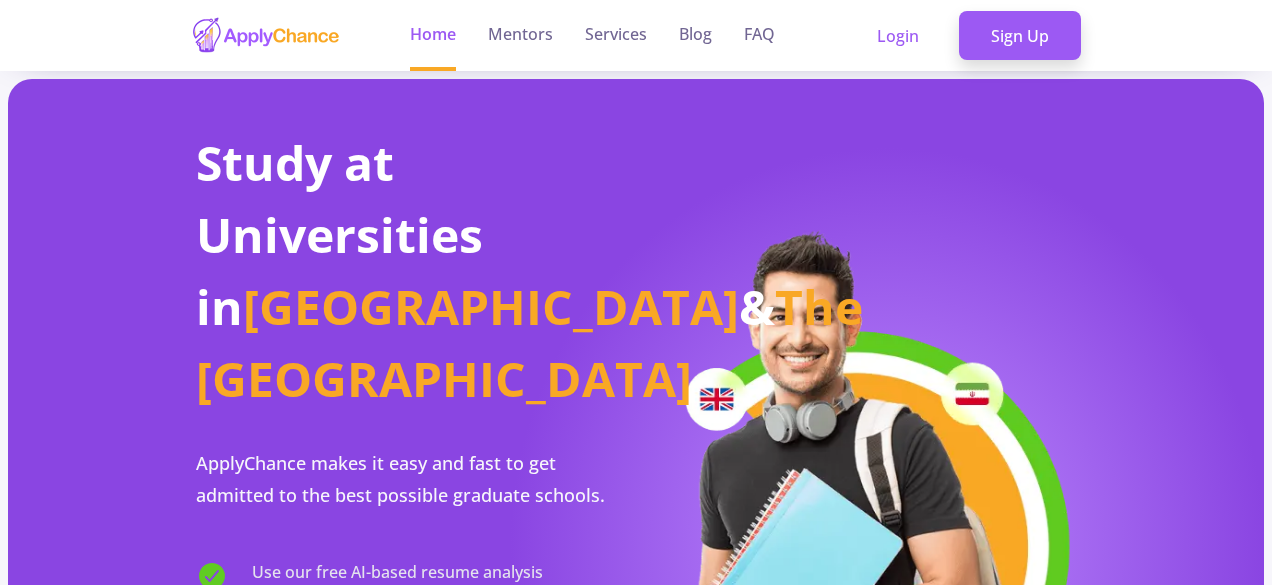 scroll, scrollTop: 0, scrollLeft: 0, axis: both 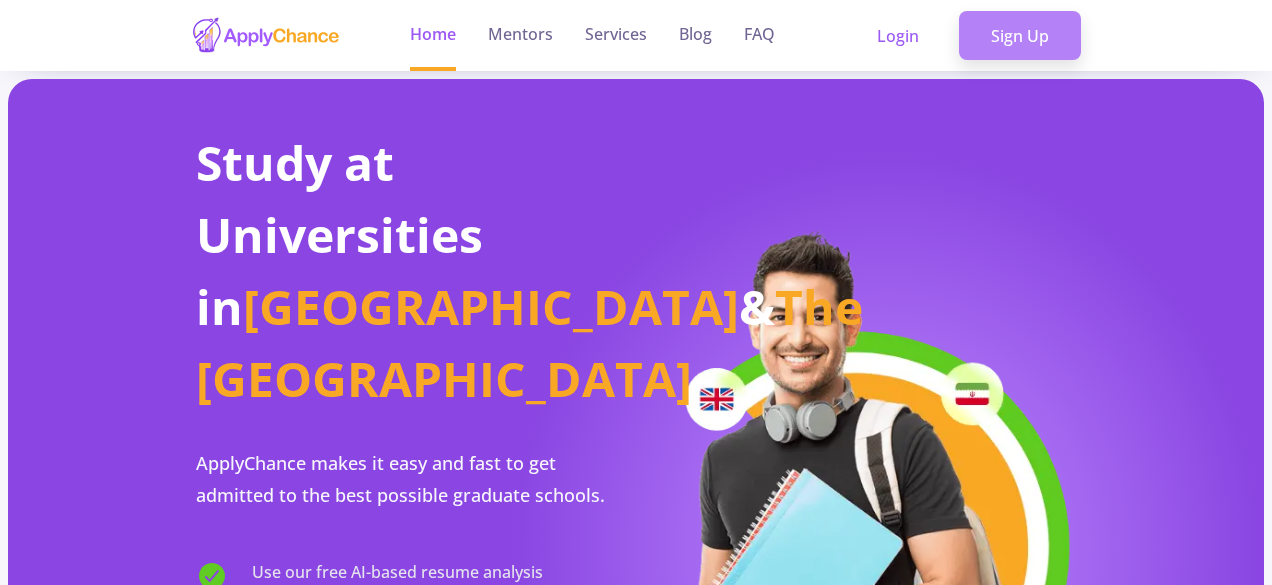 click on "Sign Up" 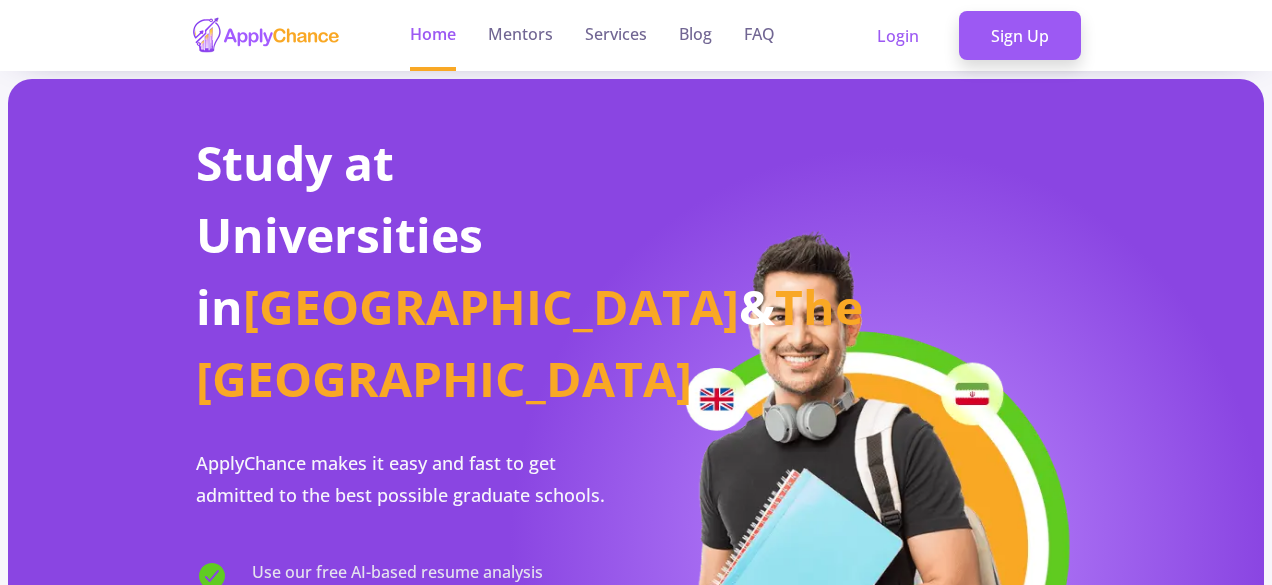 click on "Study at Universities in  [GEOGRAPHIC_DATA]  &  The [GEOGRAPHIC_DATA]  ApplyChance makes it easy and fast to get admitted to the best possible graduate schools.  Use our free AI-based resume analysis Find universities that match your resume Connect and chat with other students Get help from certified mentors to secure admission Join us Our Videos" 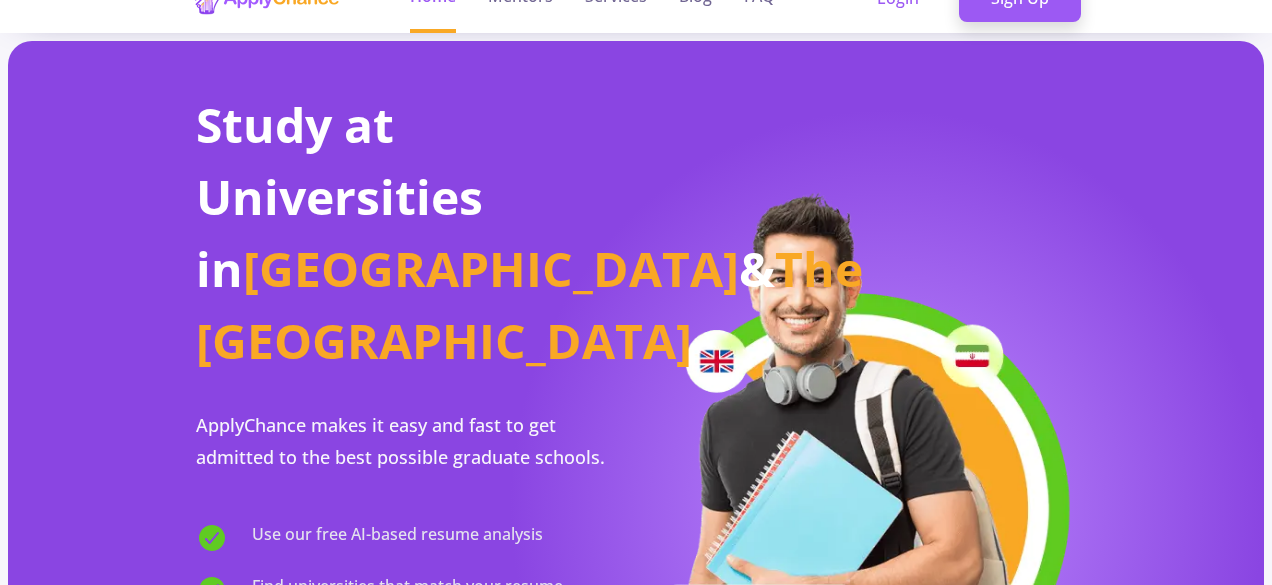 scroll, scrollTop: 0, scrollLeft: 0, axis: both 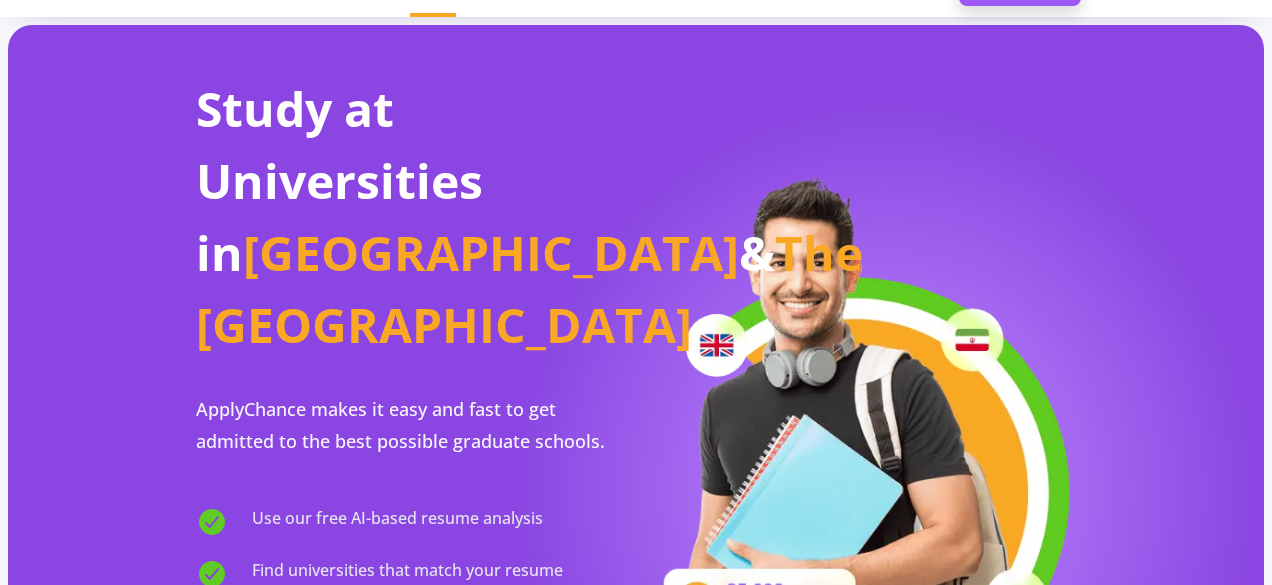 click on "Study at Universities in  [GEOGRAPHIC_DATA]  &  The [GEOGRAPHIC_DATA]  ApplyChance makes it easy and fast to get admitted to the best possible graduate schools.  Use our free AI-based resume analysis Find universities that match your resume Connect and chat with other students Get help from certified mentors to secure admission Join us Our Videos" 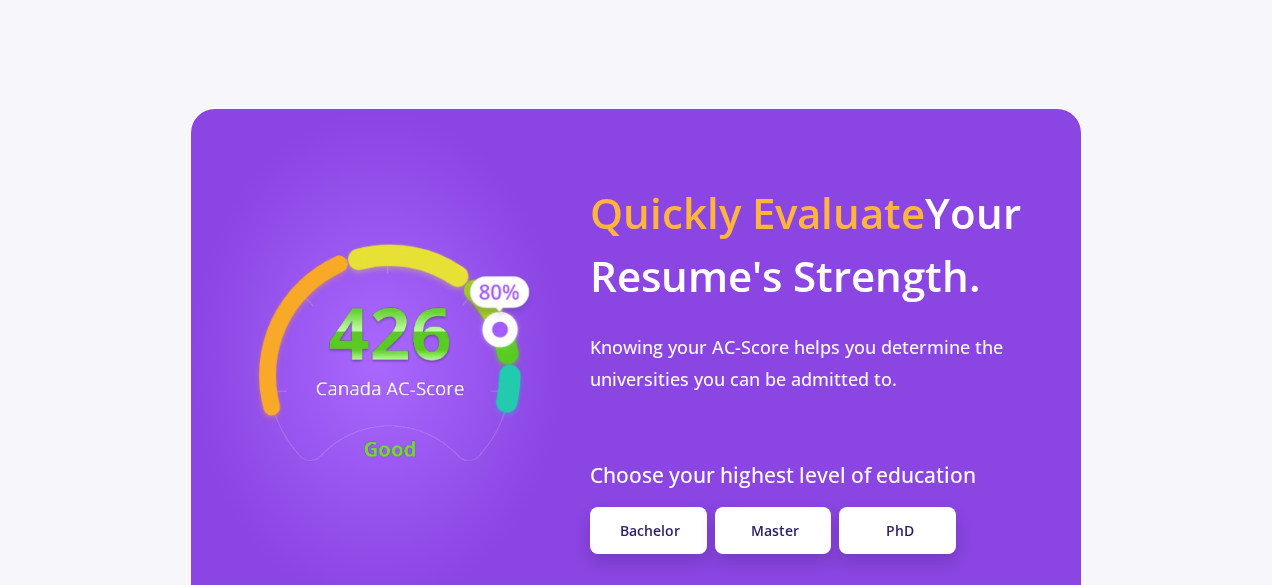 scroll, scrollTop: 1854, scrollLeft: 0, axis: vertical 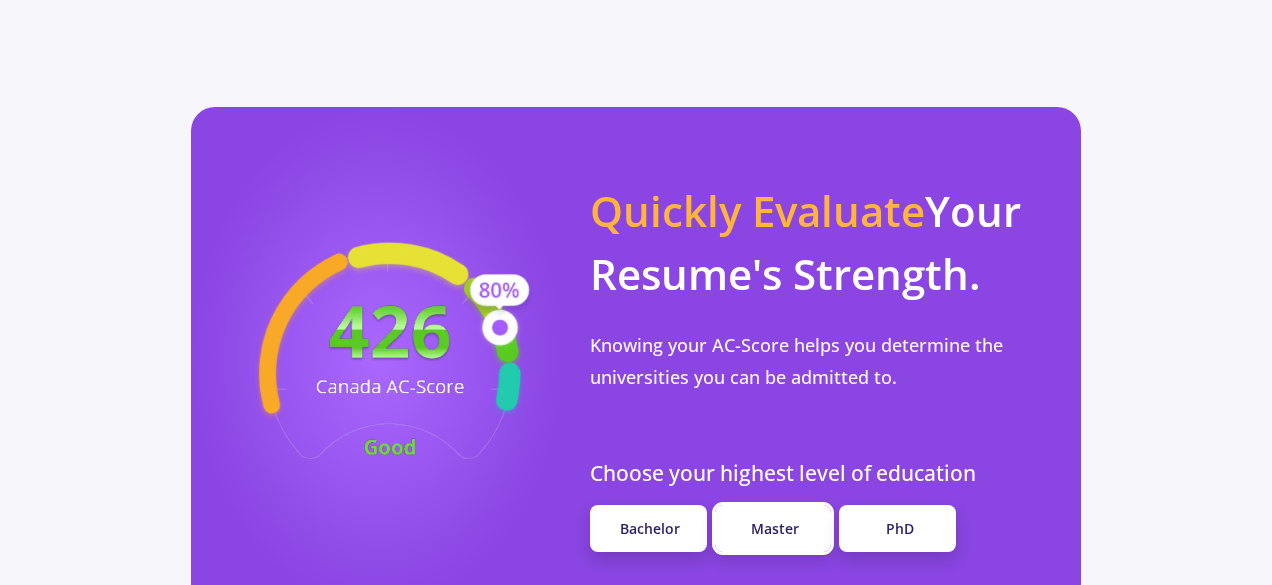 click on "Master" 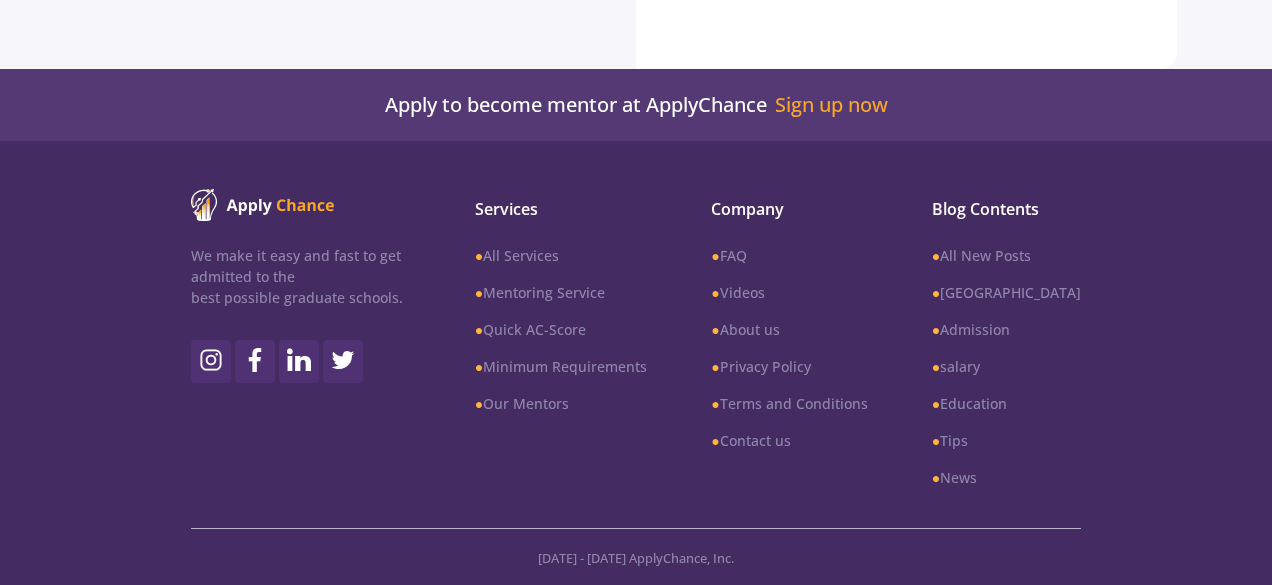 scroll, scrollTop: 0, scrollLeft: 0, axis: both 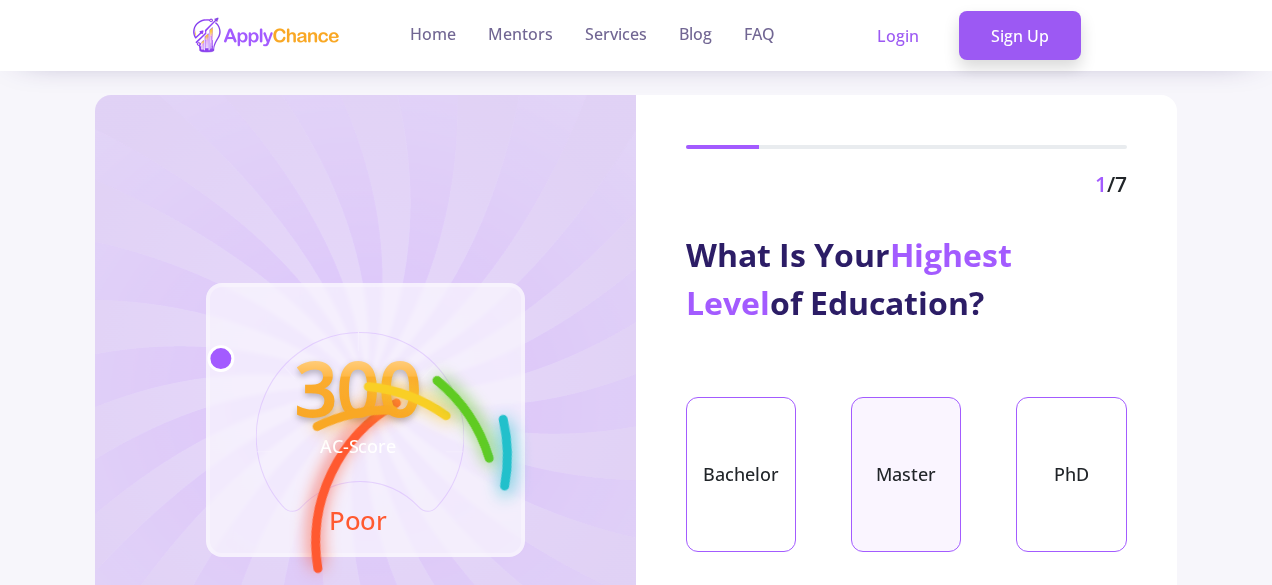 click on "Master" 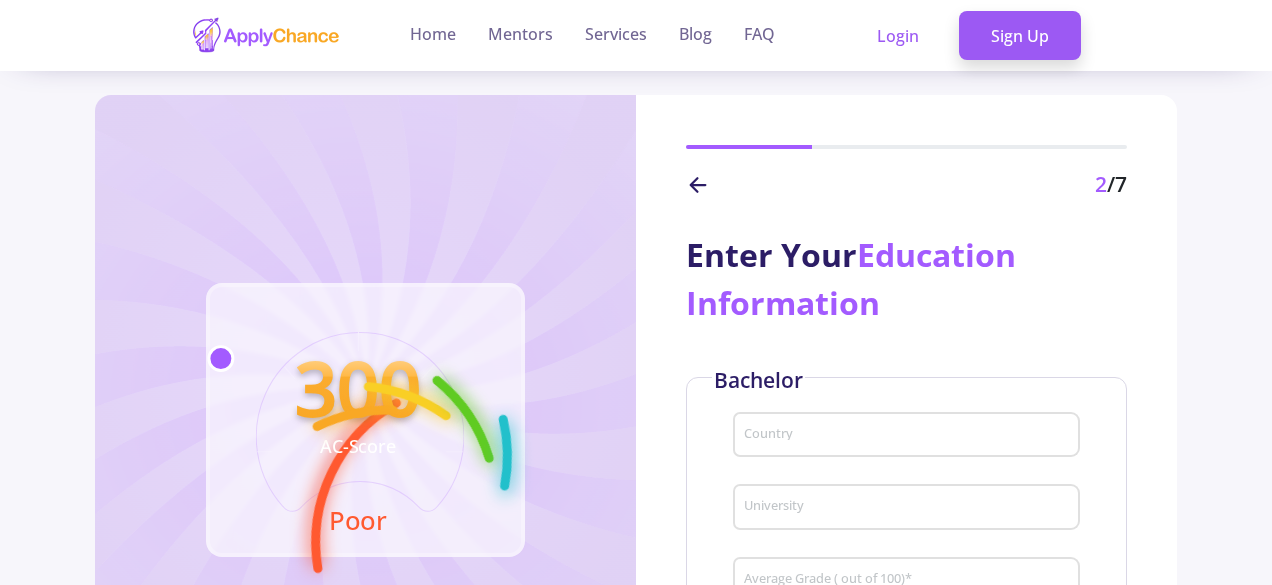 click on "Country" at bounding box center [906, 431] 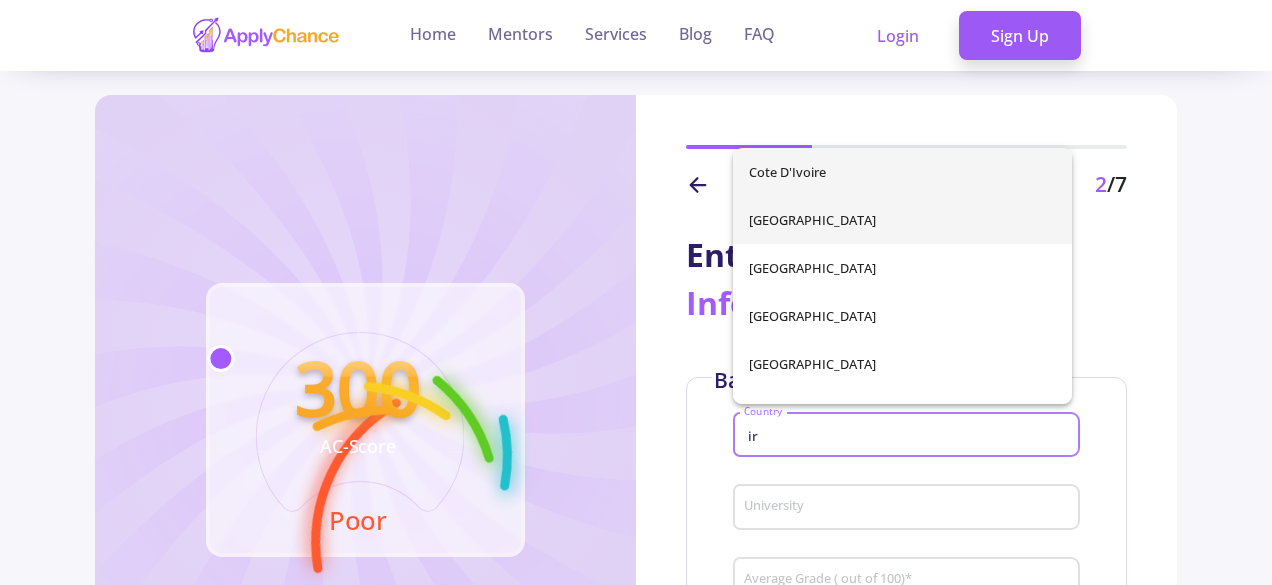 type on "ir" 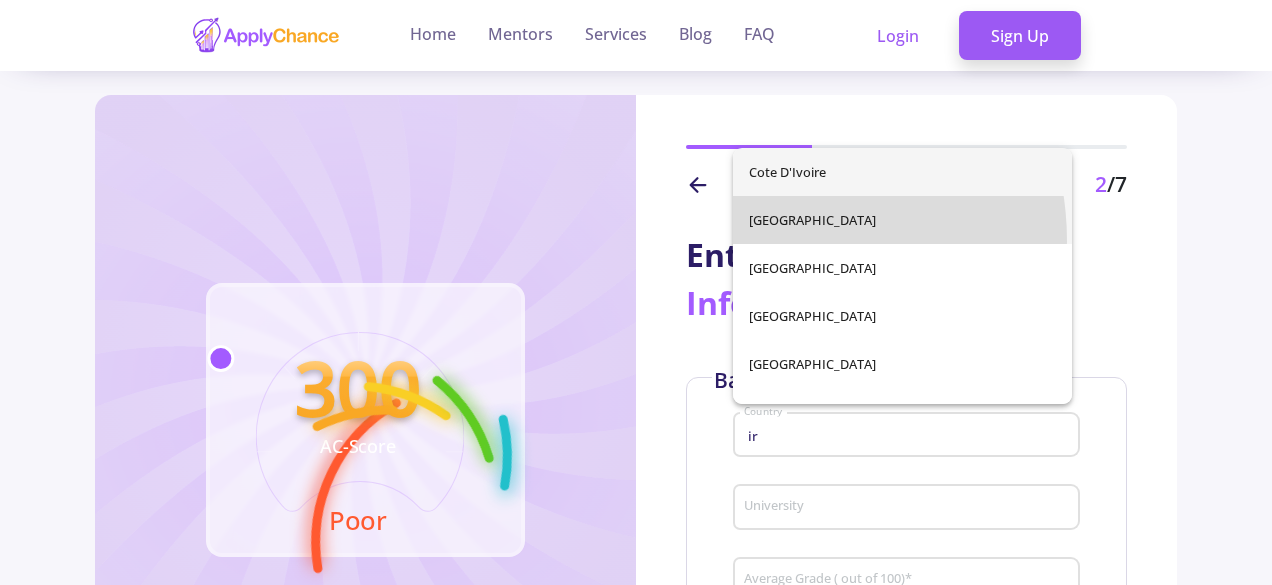 click on "[GEOGRAPHIC_DATA]   [GEOGRAPHIC_DATA]   [GEOGRAPHIC_DATA]   [GEOGRAPHIC_DATA]   [GEOGRAPHIC_DATA]   [GEOGRAPHIC_DATA]" at bounding box center (902, 276) 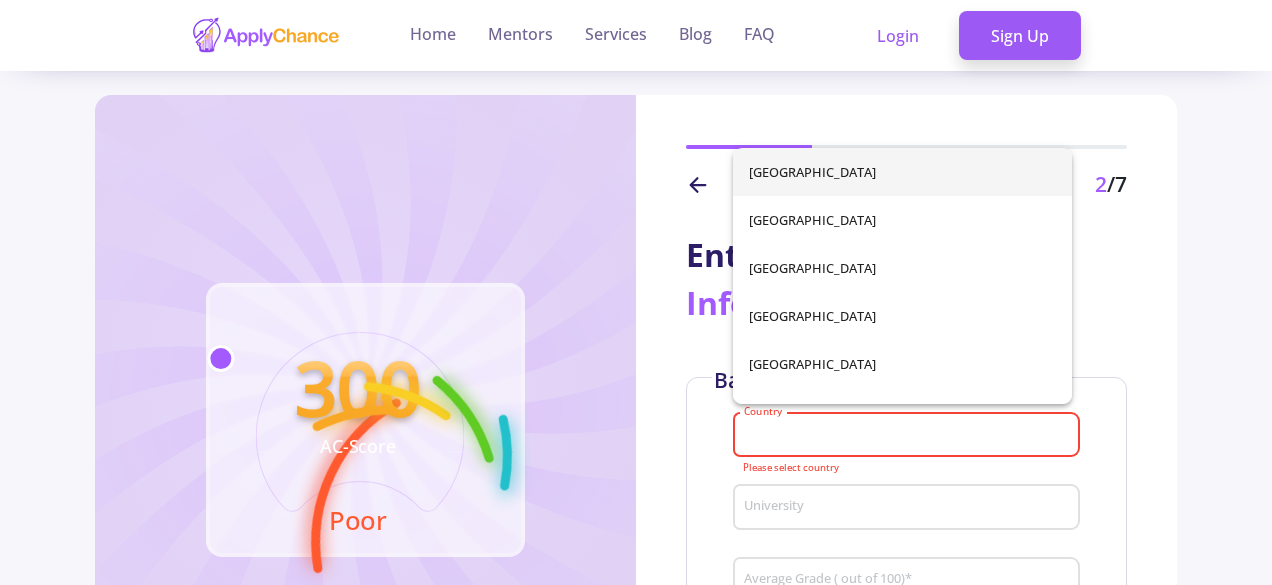 click on "Enter Your  Education Information   Bachelor  Country Please select country University Average Grade ( out of 100)   *  Master  Country University Average Grade ( out of 100)   * Next" 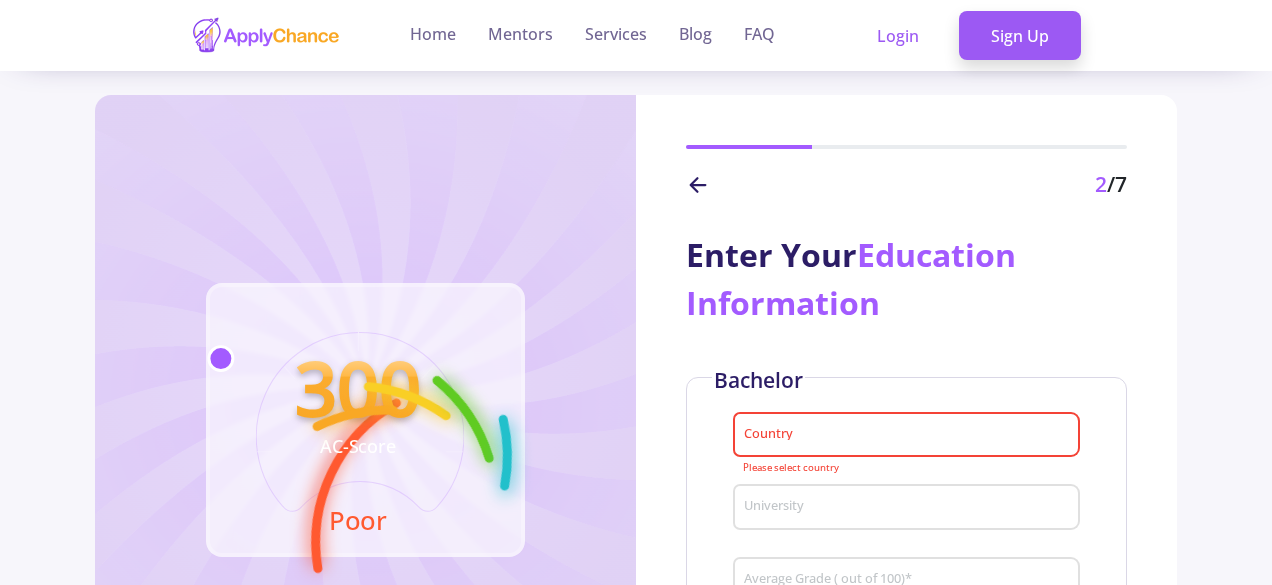 click on "Enter Your  Education Information   Bachelor  Country Please select country University Average Grade ( out of 100)   *  Master  Country University Average Grade ( out of 100)   * Next" 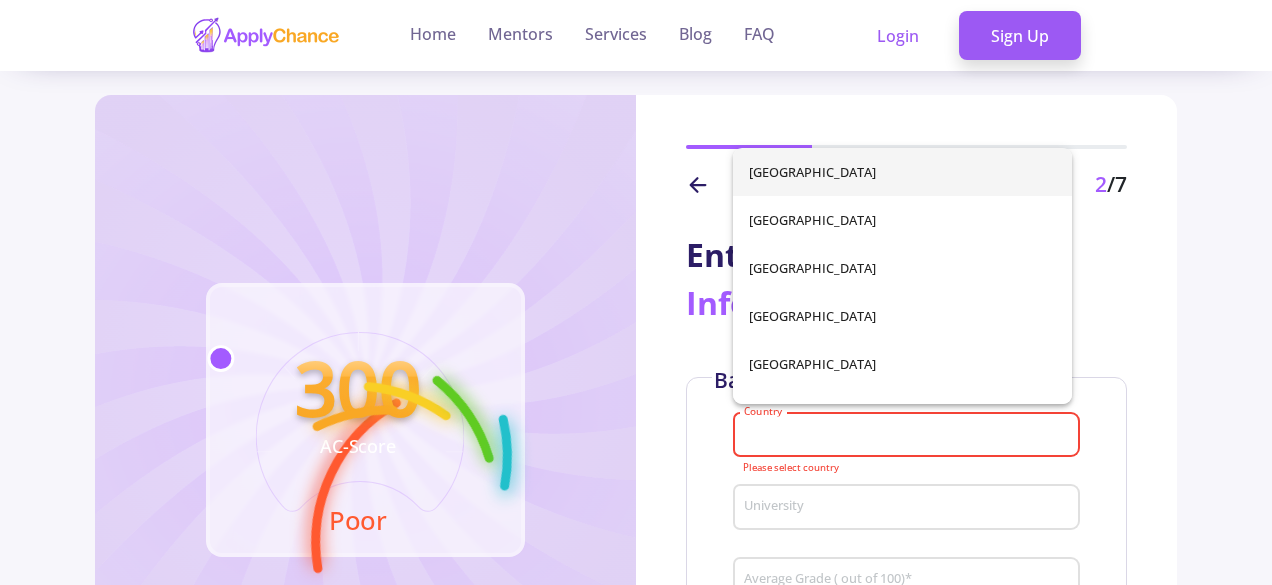 type on "[GEOGRAPHIC_DATA]" 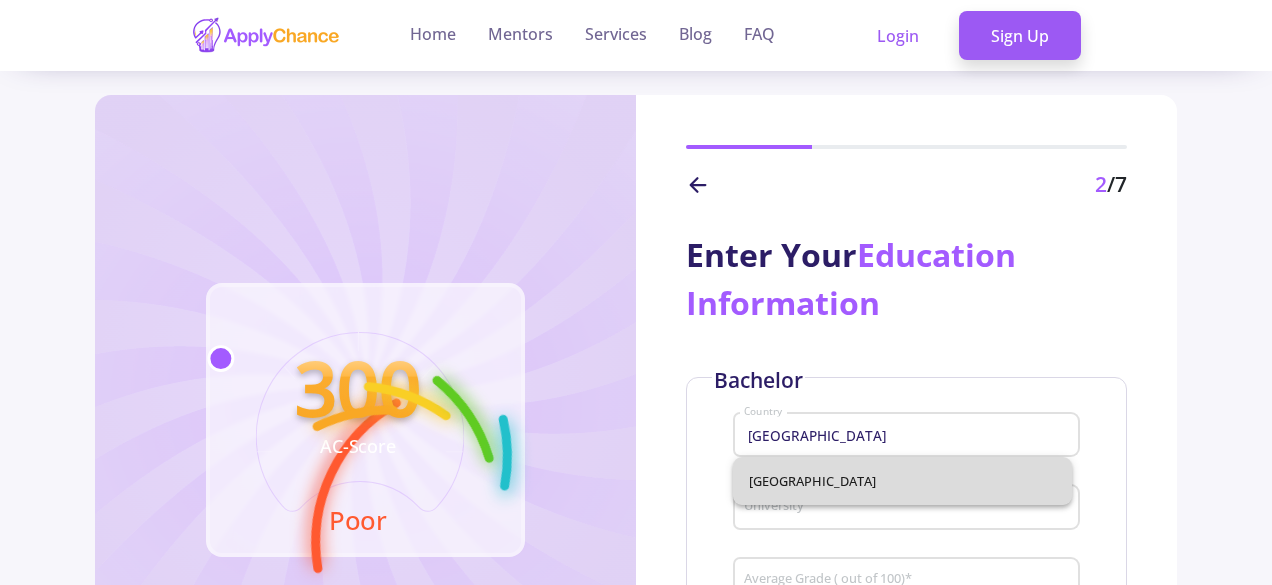 click on "[GEOGRAPHIC_DATA]" at bounding box center [902, 481] 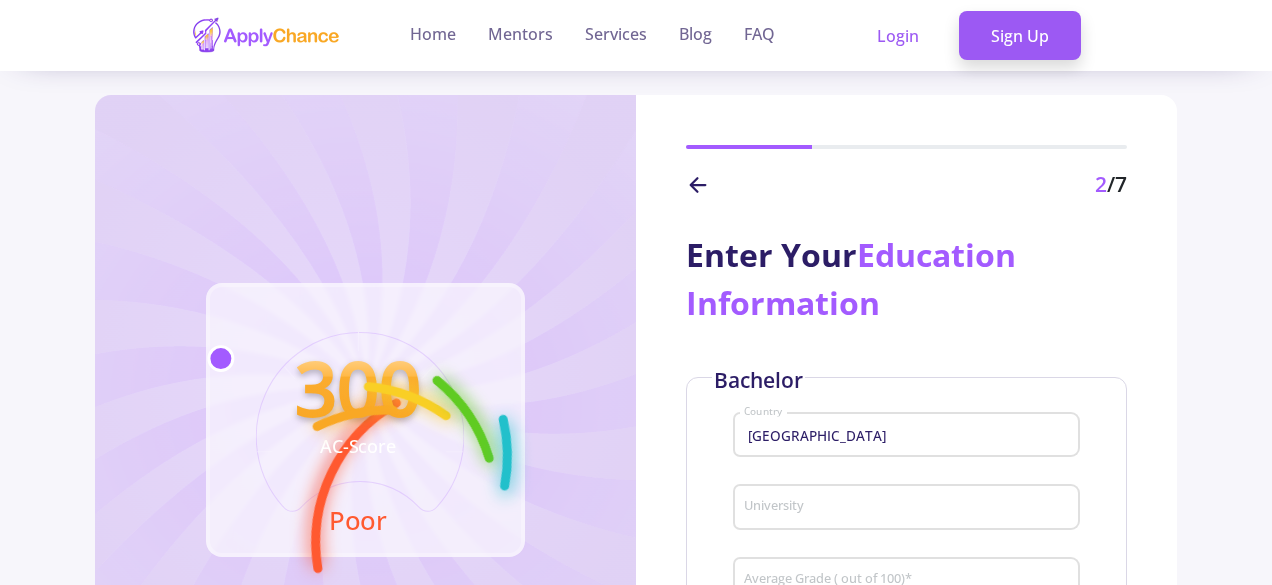 click on "Enter Your  Education Information   Bachelor  Iran Country University Average Grade ( out of 100)   *  Master  Country University Average Grade ( out of 100)   * Next" 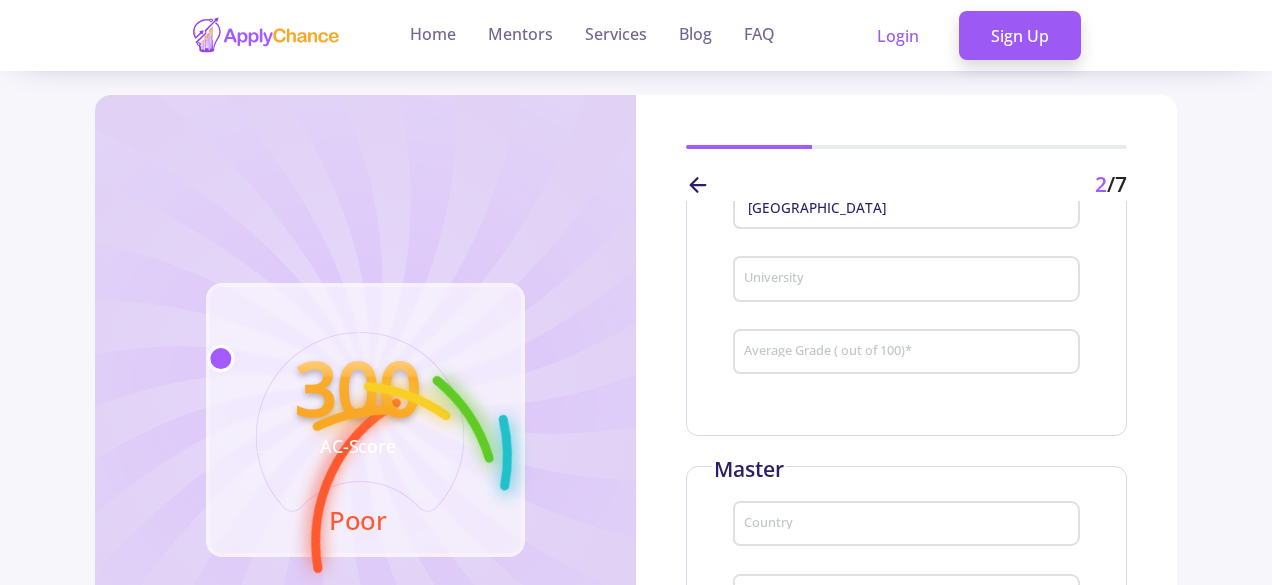 scroll, scrollTop: 240, scrollLeft: 0, axis: vertical 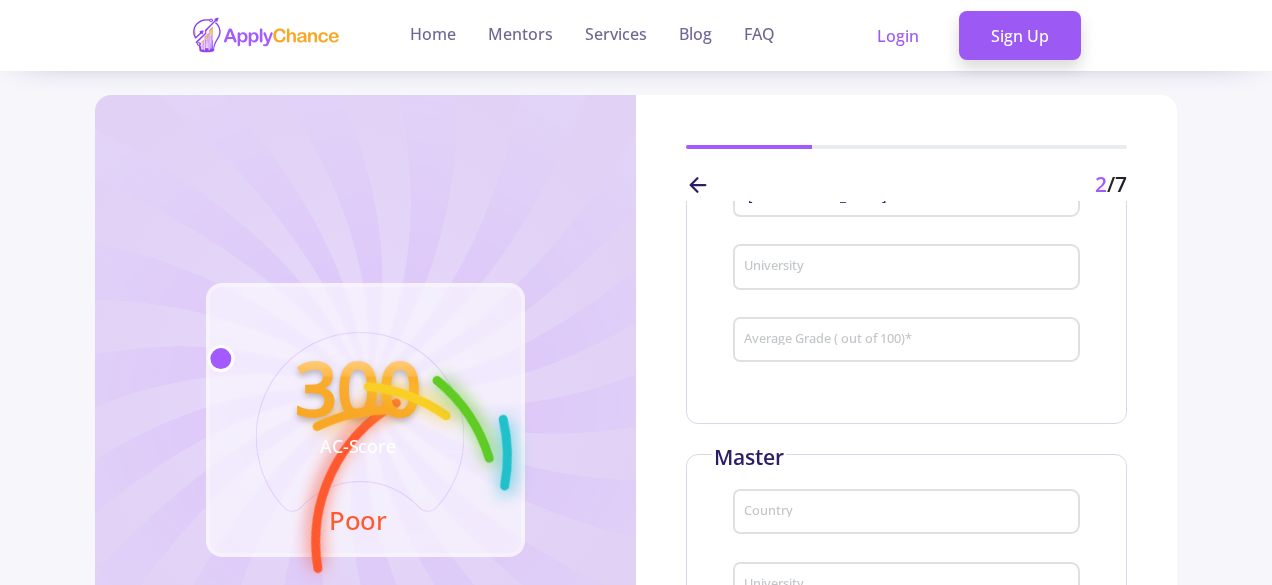 click on "University" at bounding box center [909, 268] 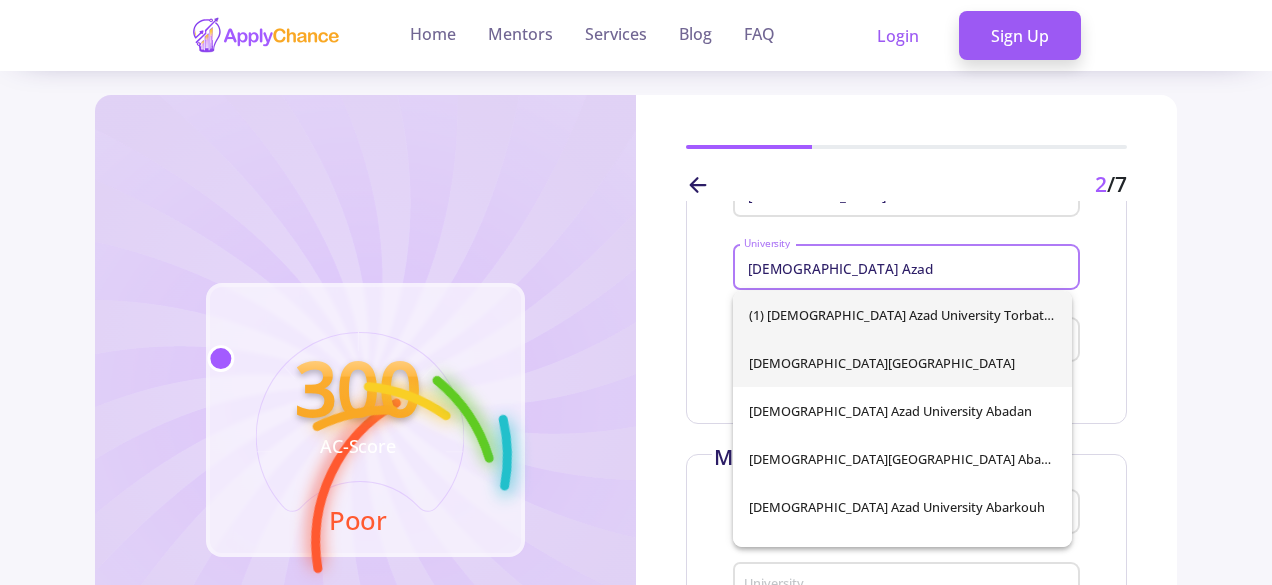 type on "[DEMOGRAPHIC_DATA] Azad" 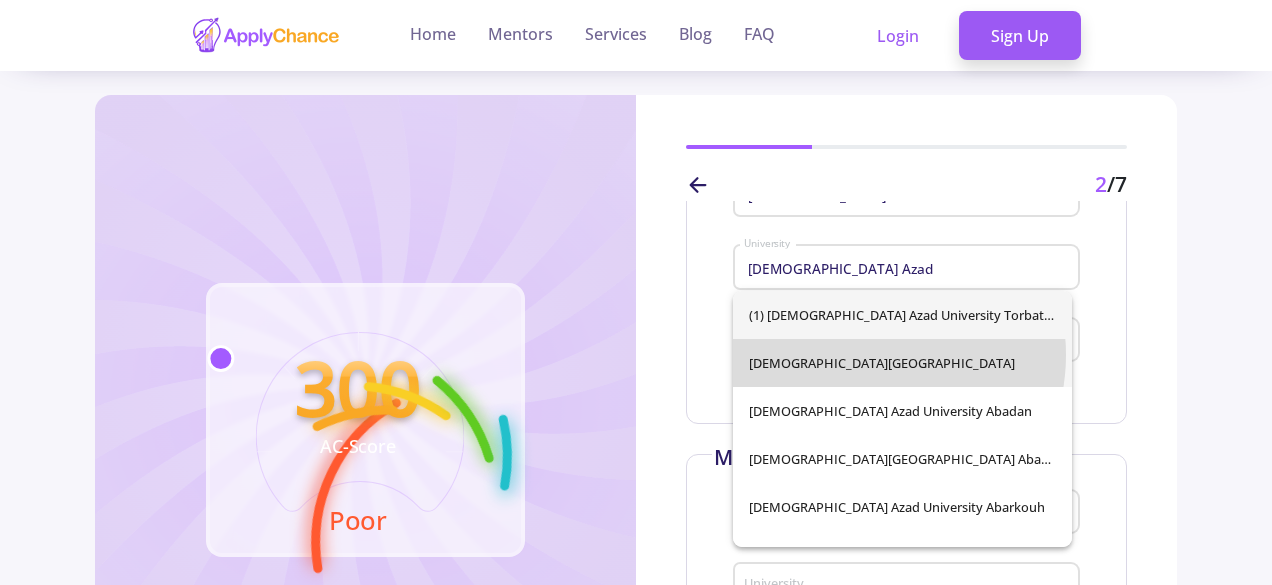 click on "(1) [DEMOGRAPHIC_DATA][GEOGRAPHIC_DATA] Torbat e Heydarieh   [GEOGRAPHIC_DATA]   [GEOGRAPHIC_DATA] Abadan   [GEOGRAPHIC_DATA] Abadeh   [GEOGRAPHIC_DATA] Abarkouh   [GEOGRAPHIC_DATA] [GEOGRAPHIC_DATA] [GEOGRAPHIC_DATA] [GEOGRAPHIC_DATA] Ahvaz   [GEOGRAPHIC_DATA] [GEOGRAPHIC_DATA] [GEOGRAPHIC_DATA] [GEOGRAPHIC_DATA] [GEOGRAPHIC_DATA] Andimeshk   [DEMOGRAPHIC_DATA][GEOGRAPHIC_DATA] Arak   [GEOGRAPHIC_DATA] Ardabil   [GEOGRAPHIC_DATA] Ardakan   [DEMOGRAPHIC_DATA][GEOGRAPHIC_DATA] Ardestan   [GEOGRAPHIC_DATA] [GEOGRAPHIC_DATA][DEMOGRAPHIC_DATA] [GEOGRAPHIC_DATA][DEMOGRAPHIC_DATA] [GEOGRAPHIC_DATA][DEMOGRAPHIC_DATA] [PERSON_NAME][GEOGRAPHIC_DATA] [GEOGRAPHIC_DATA] Azarshahr   [GEOGRAPHIC_DATA] [GEOGRAPHIC_DATA] [GEOGRAPHIC_DATA][DEMOGRAPHIC_DATA] [GEOGRAPHIC_DATA] Baft   [DEMOGRAPHIC_DATA][GEOGRAPHIC_DATA] [GEOGRAPHIC_DATA] [GEOGRAPHIC_DATA]" at bounding box center [902, 419] 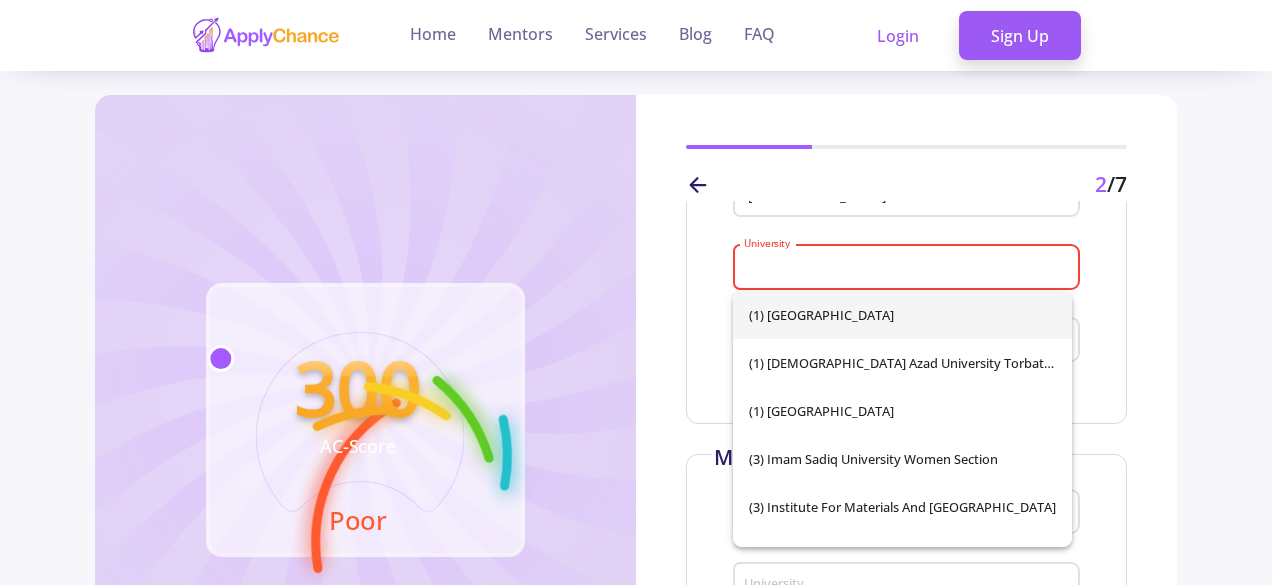 drag, startPoint x: 785, startPoint y: 255, endPoint x: 770, endPoint y: 268, distance: 19.849434 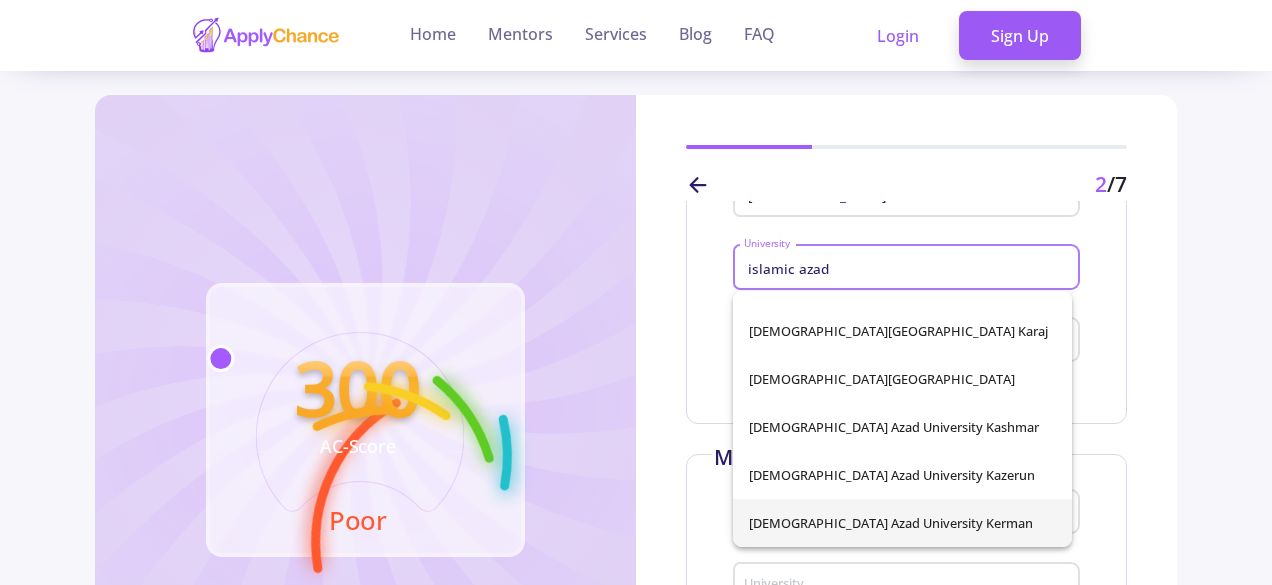 scroll, scrollTop: 5216, scrollLeft: 0, axis: vertical 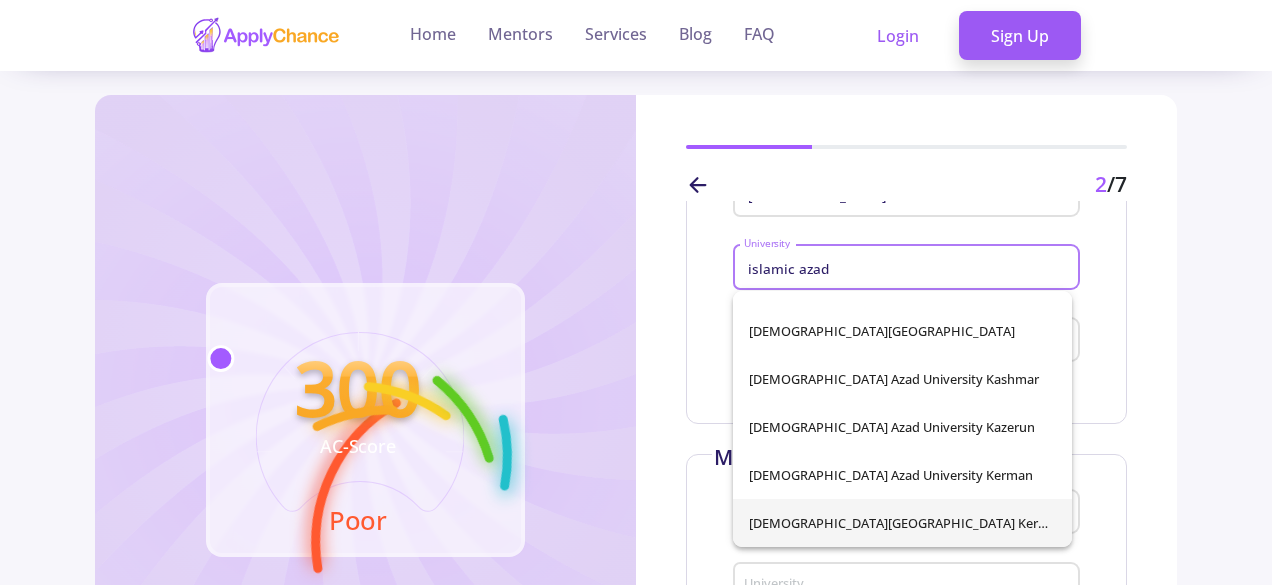 click on "[DEMOGRAPHIC_DATA][GEOGRAPHIC_DATA] Kermanshah" at bounding box center [902, 523] 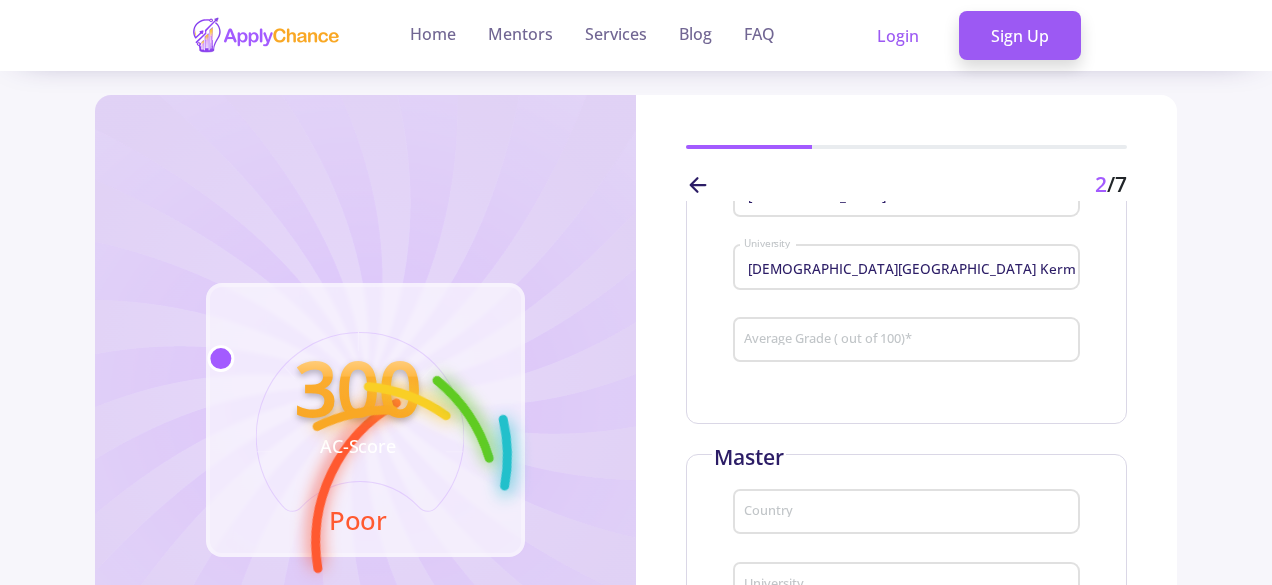 click on "Average Grade ( out of 100)   *" 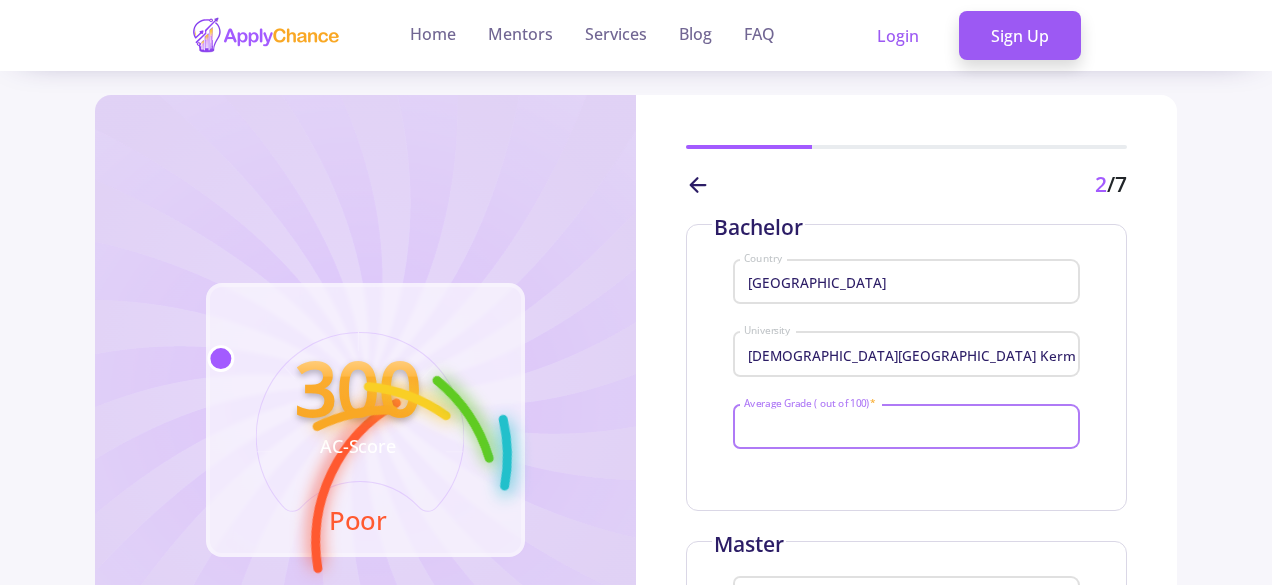 scroll, scrollTop: 174, scrollLeft: 0, axis: vertical 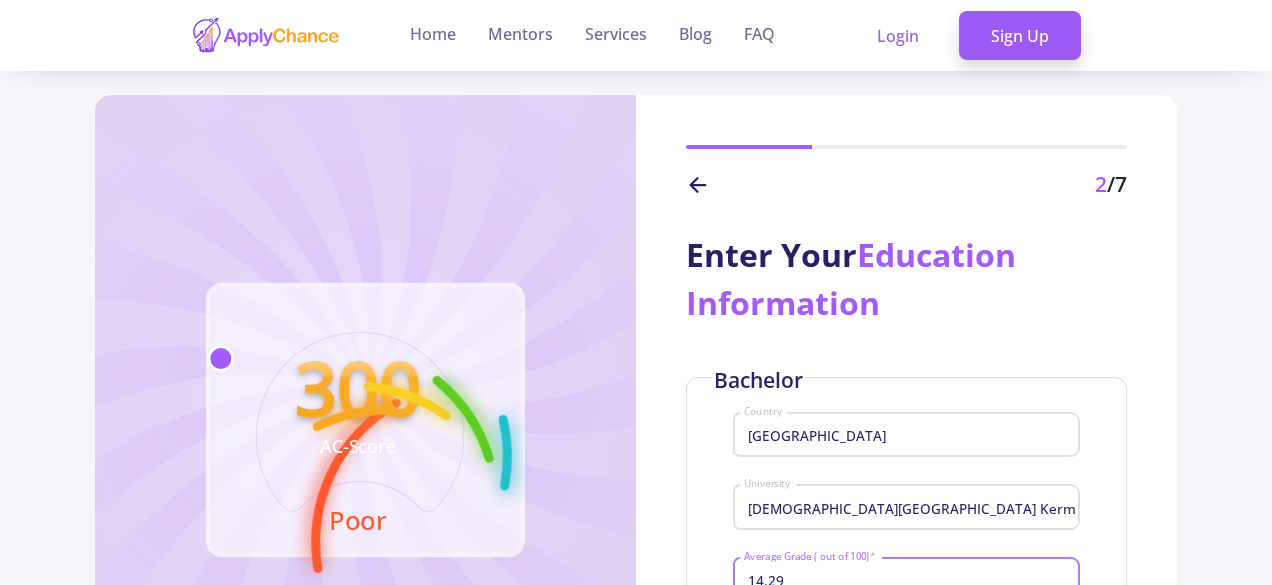 type on "14.29" 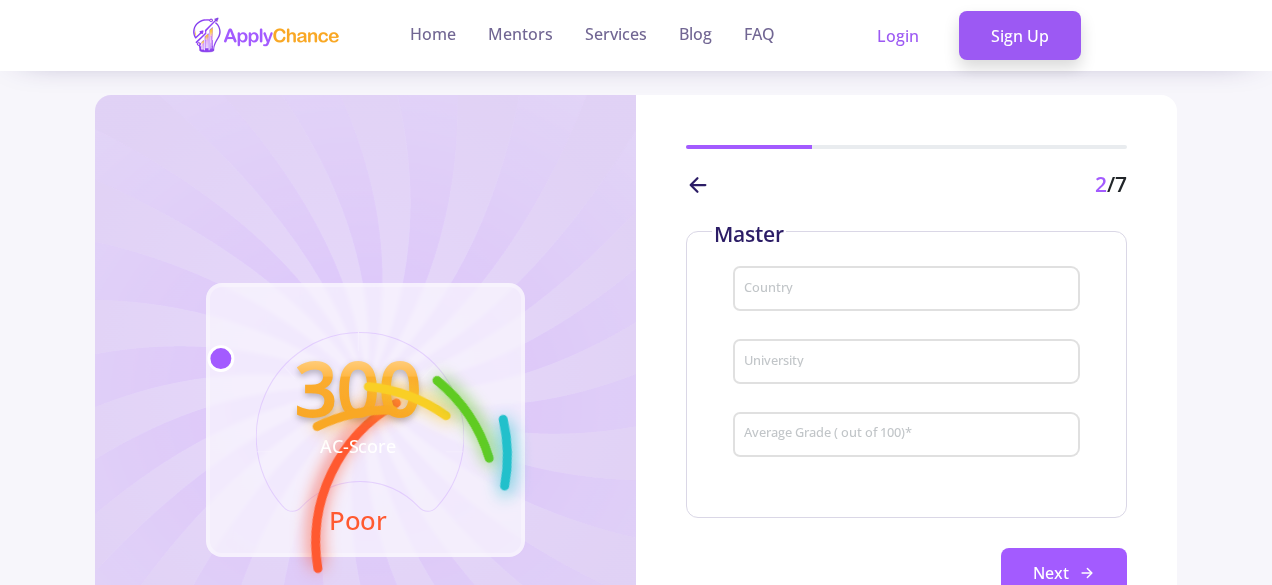 scroll, scrollTop: 483, scrollLeft: 0, axis: vertical 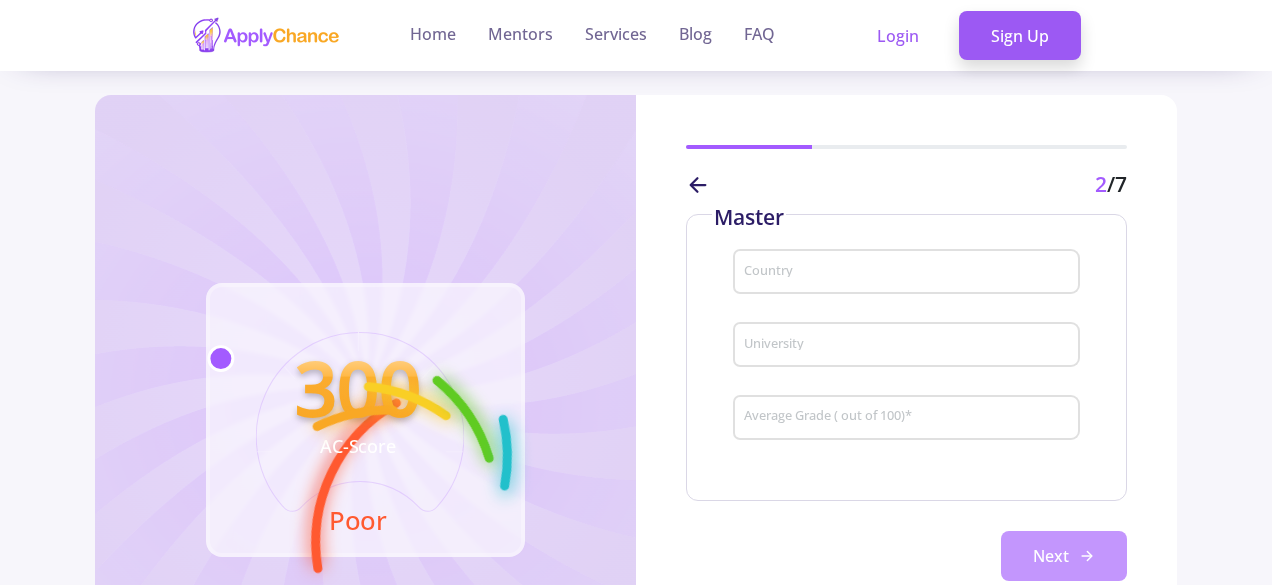 click on "Next" 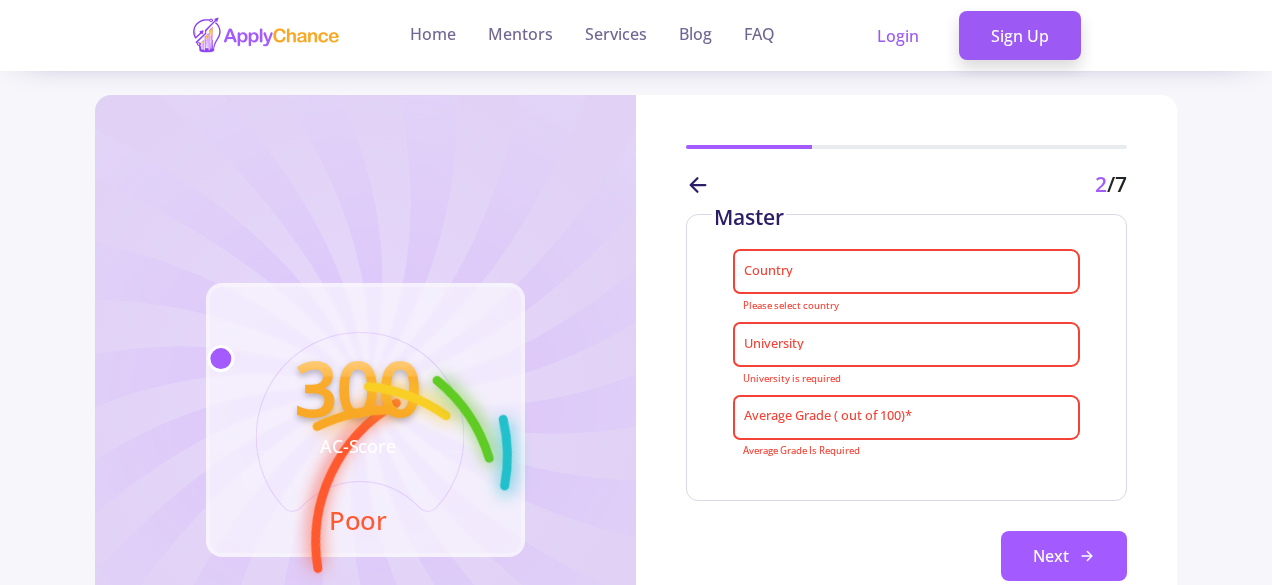 click on "Country" at bounding box center (909, 273) 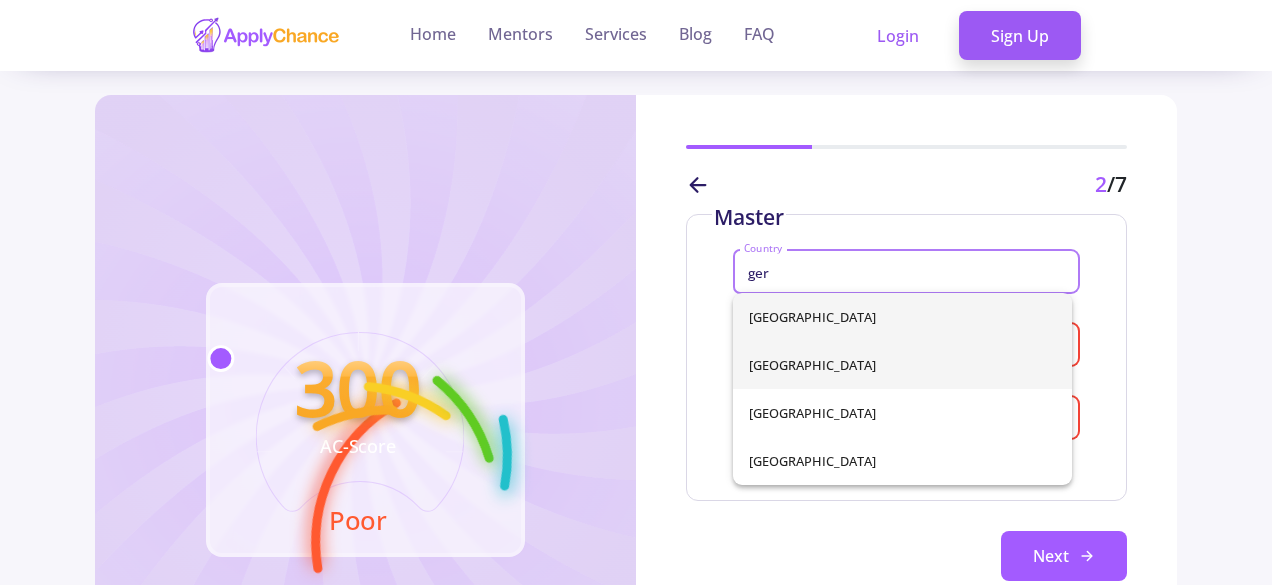 type on "ger" 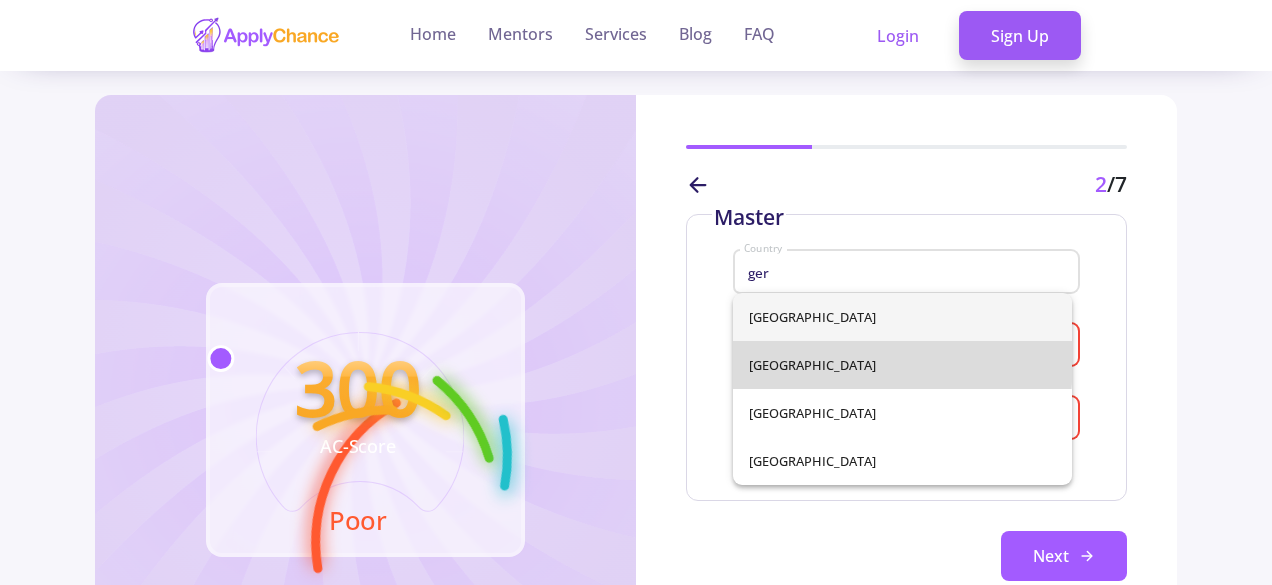 click on "[GEOGRAPHIC_DATA]   [GEOGRAPHIC_DATA]   [GEOGRAPHIC_DATA]   [GEOGRAPHIC_DATA]" at bounding box center (902, 389) 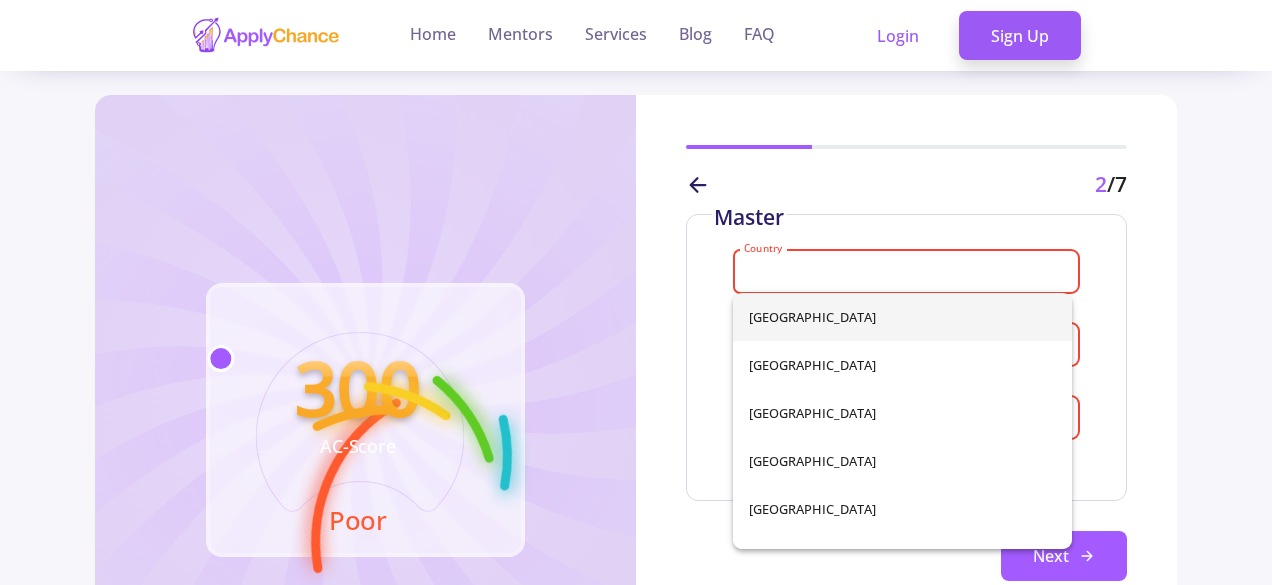 click on "Country" at bounding box center [909, 273] 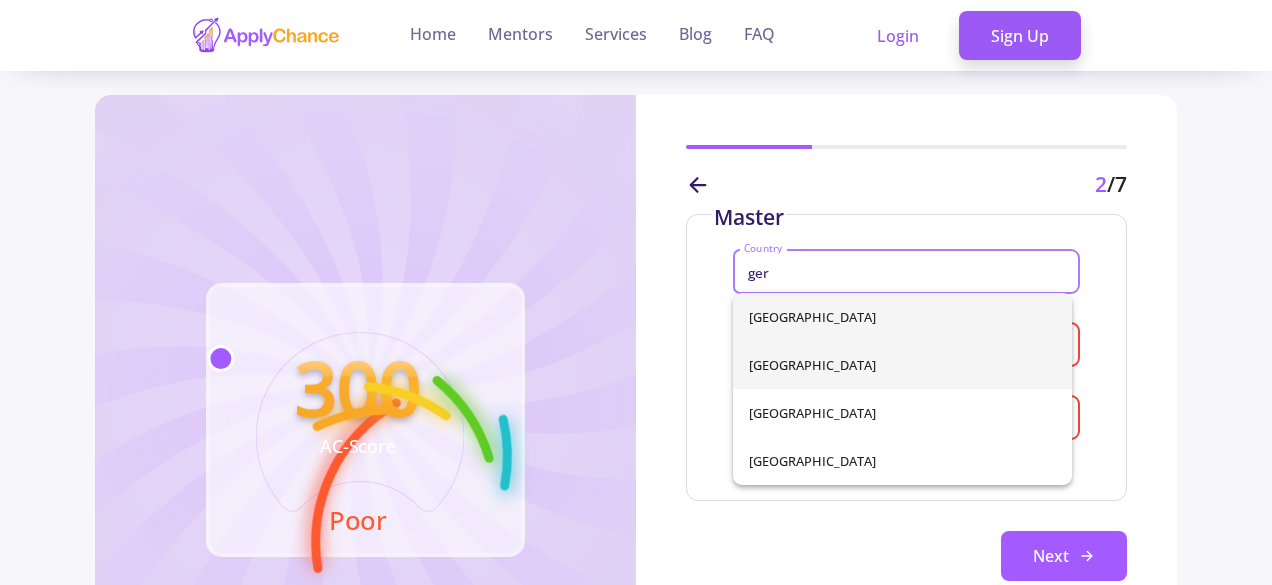 click on "[GEOGRAPHIC_DATA]" at bounding box center (902, 365) 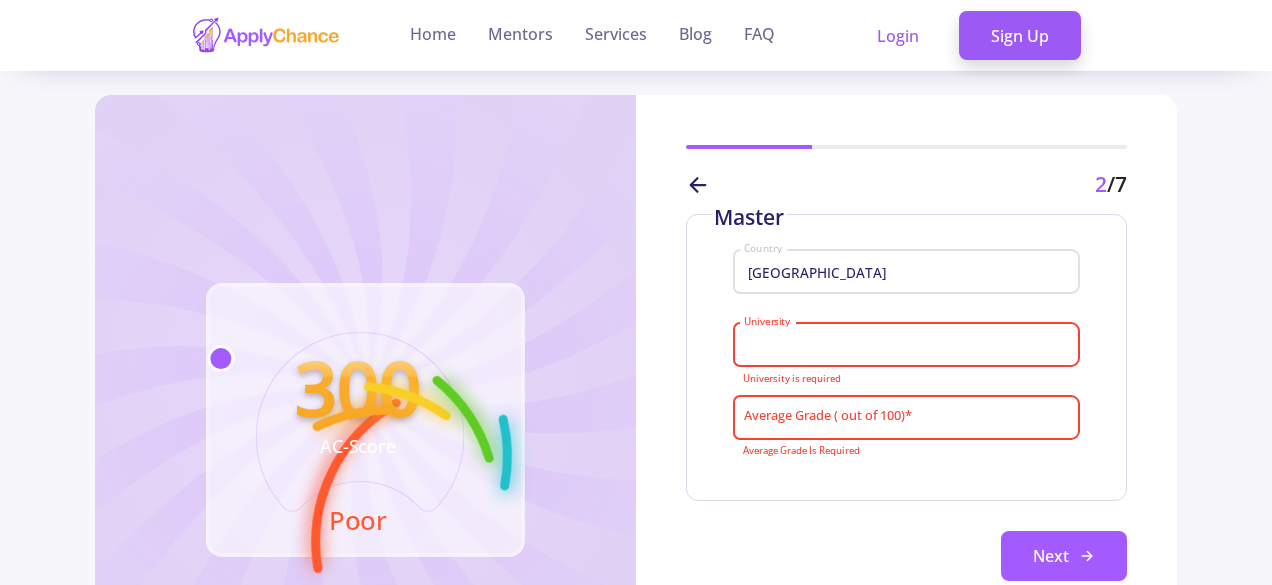 click on "University" at bounding box center [909, 346] 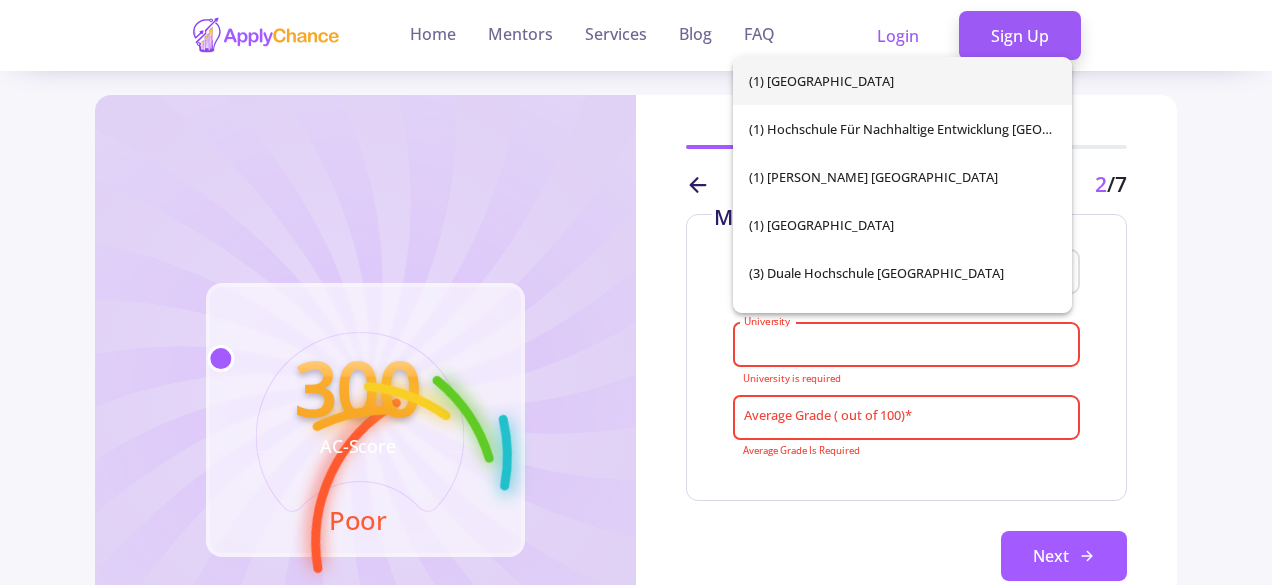 paste on "[GEOGRAPHIC_DATA] Zweibrücken Fachbereich Informatik und Mikrosystemtechnik" 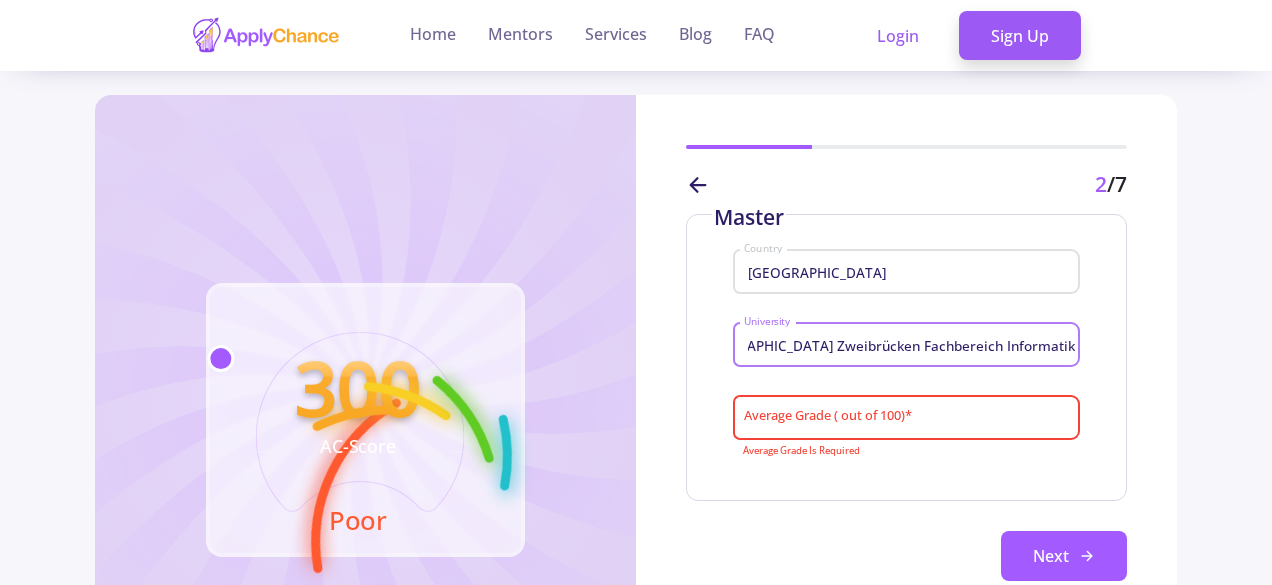 scroll, scrollTop: 0, scrollLeft: 151, axis: horizontal 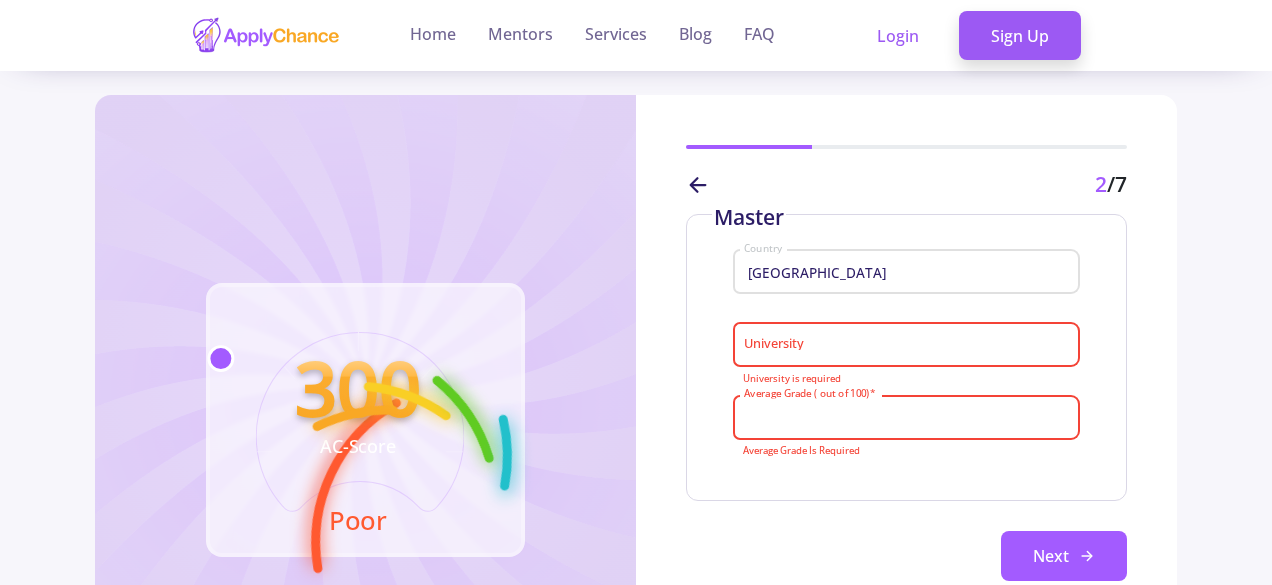 click on "Average Grade ( out of 100)   *" at bounding box center [909, 418] 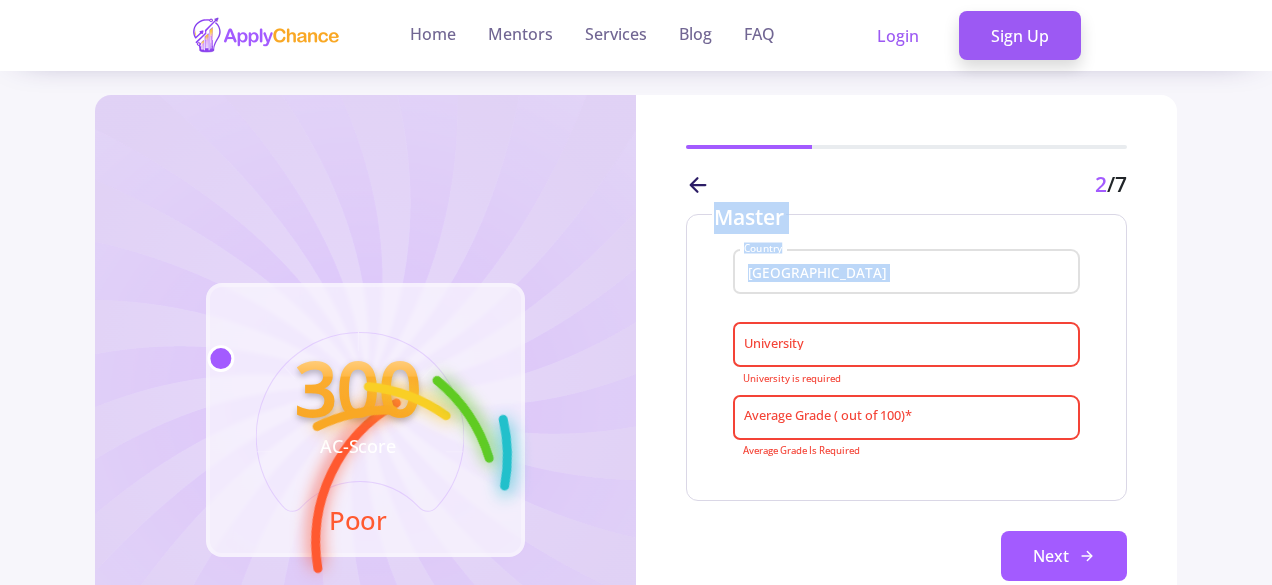 drag, startPoint x: 1270, startPoint y: 175, endPoint x: 1279, endPoint y: 243, distance: 68.593 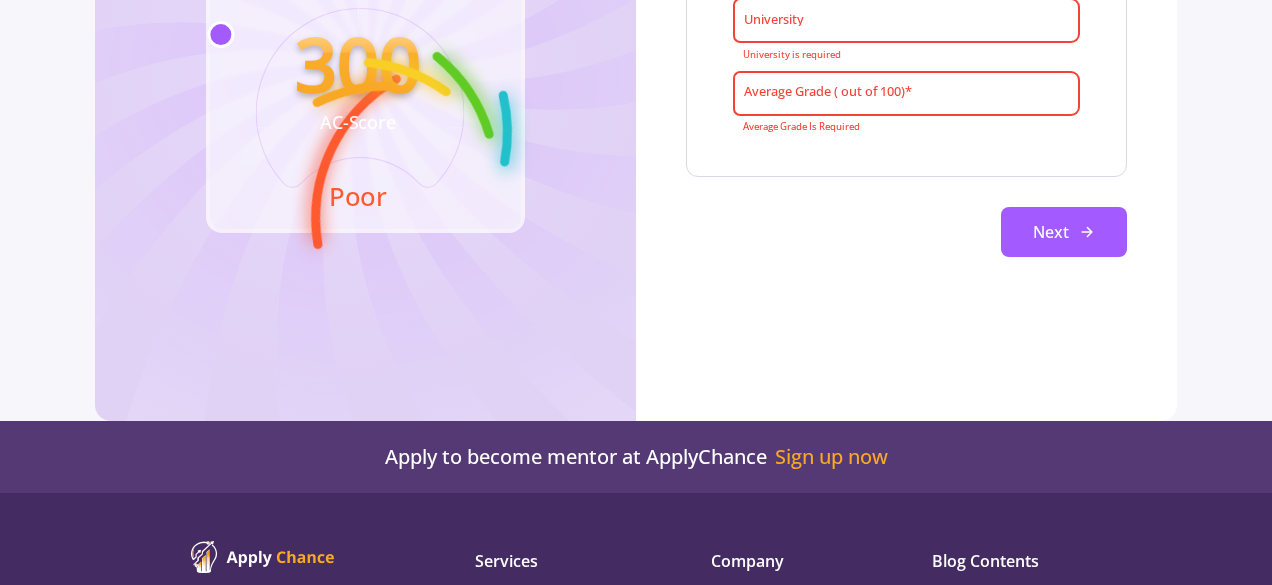 scroll, scrollTop: 328, scrollLeft: 0, axis: vertical 